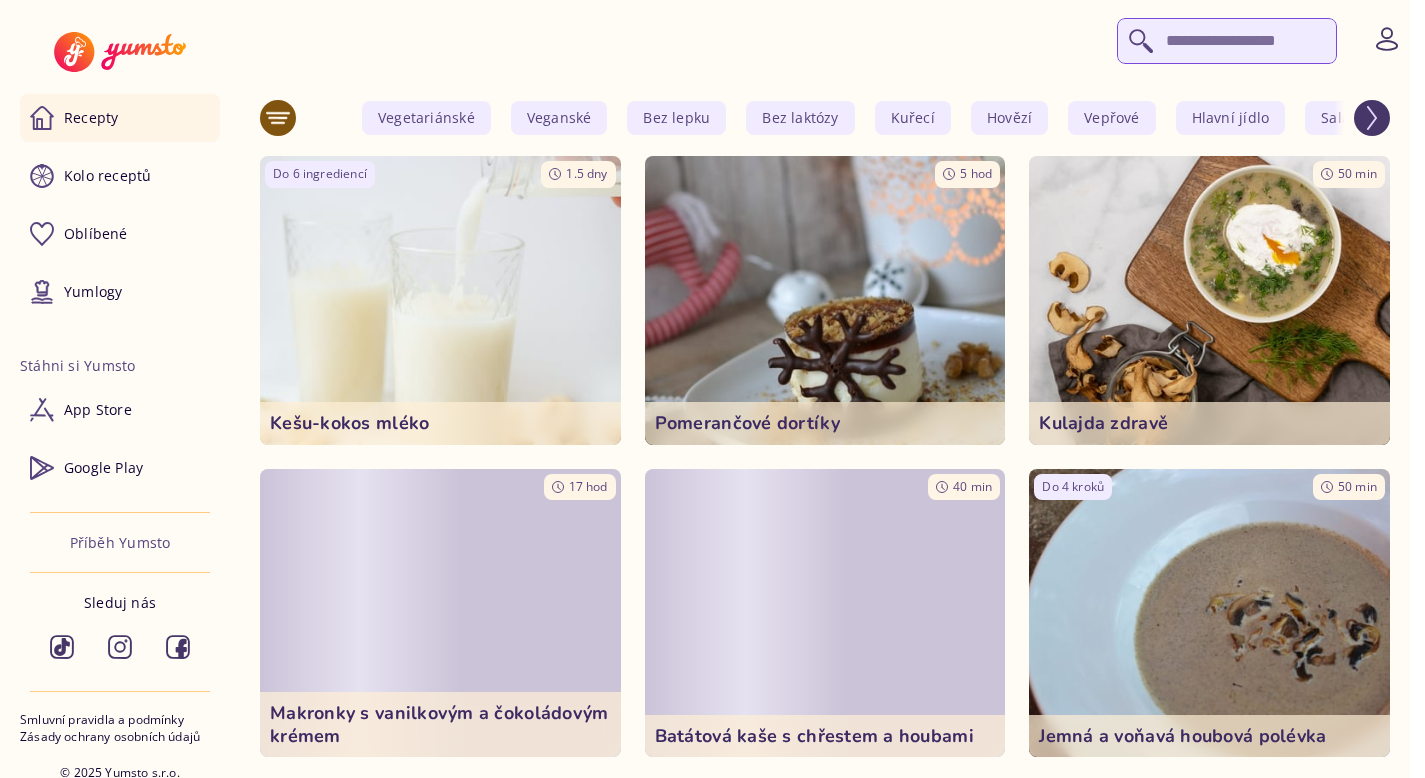 scroll, scrollTop: 0, scrollLeft: 0, axis: both 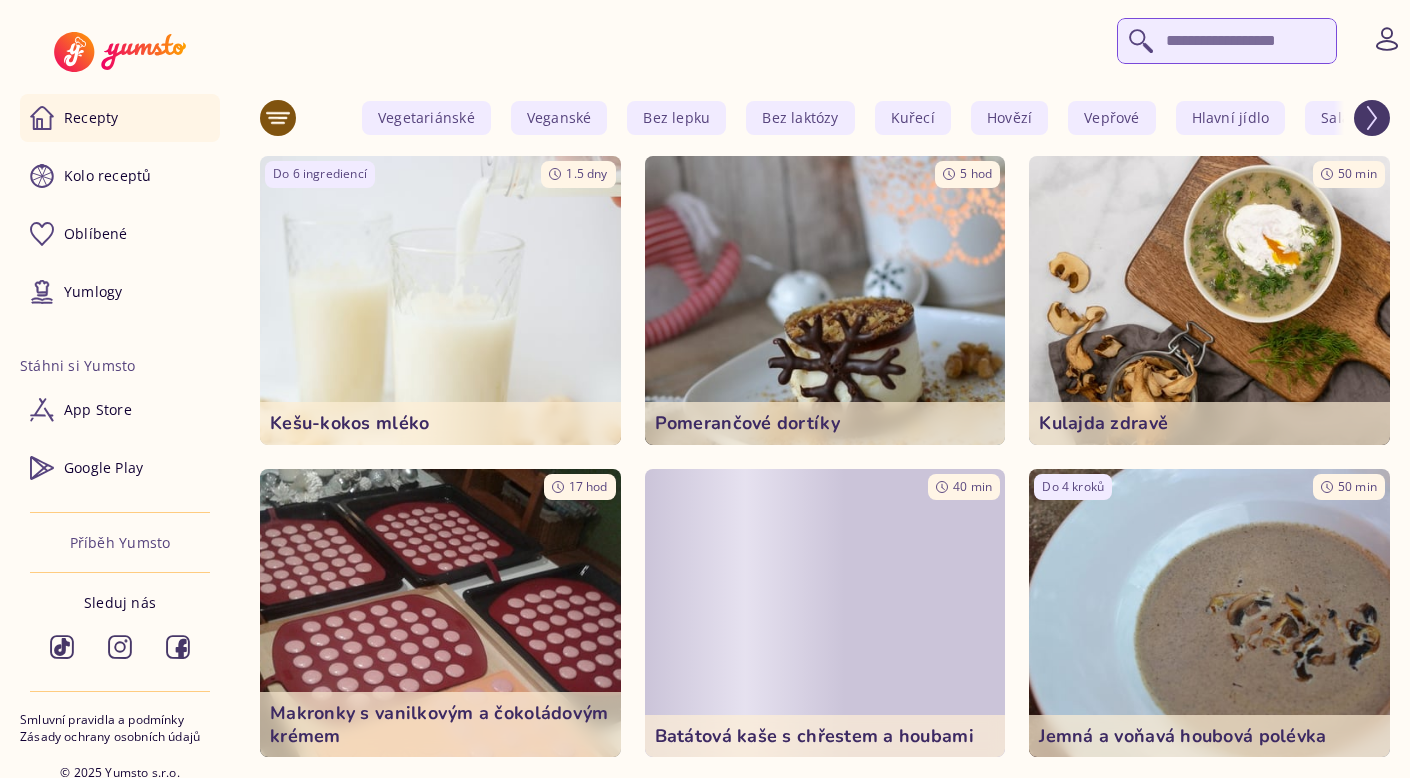 click at bounding box center [1227, 41] 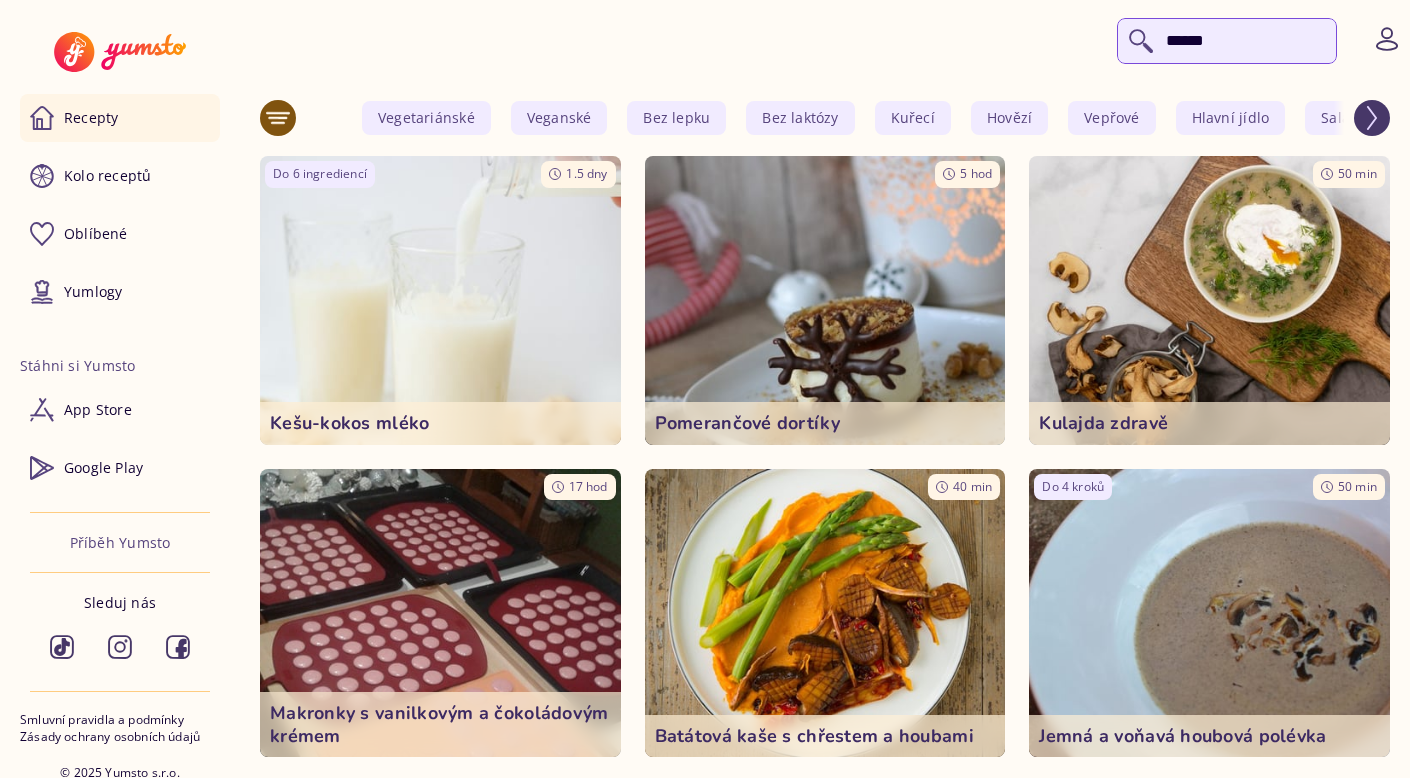 type on "******" 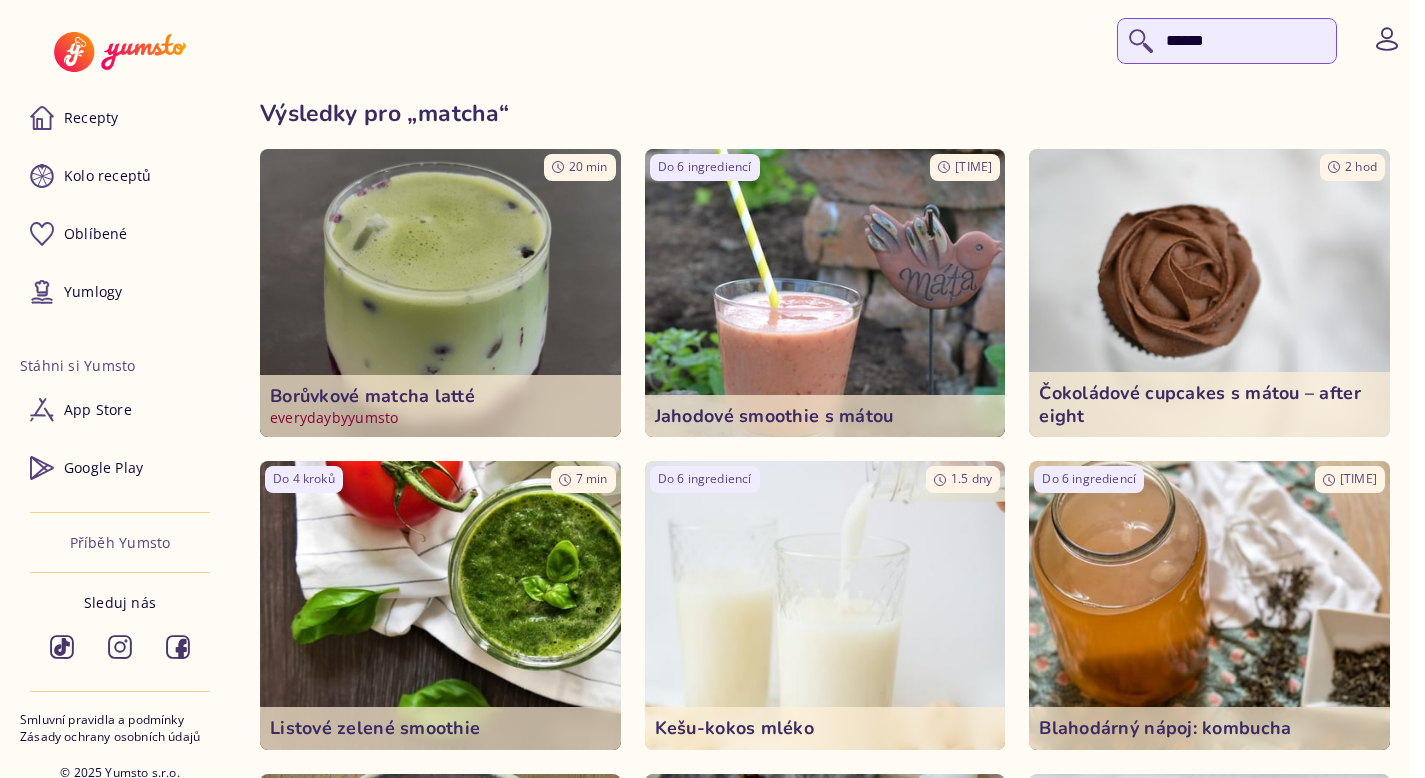 click 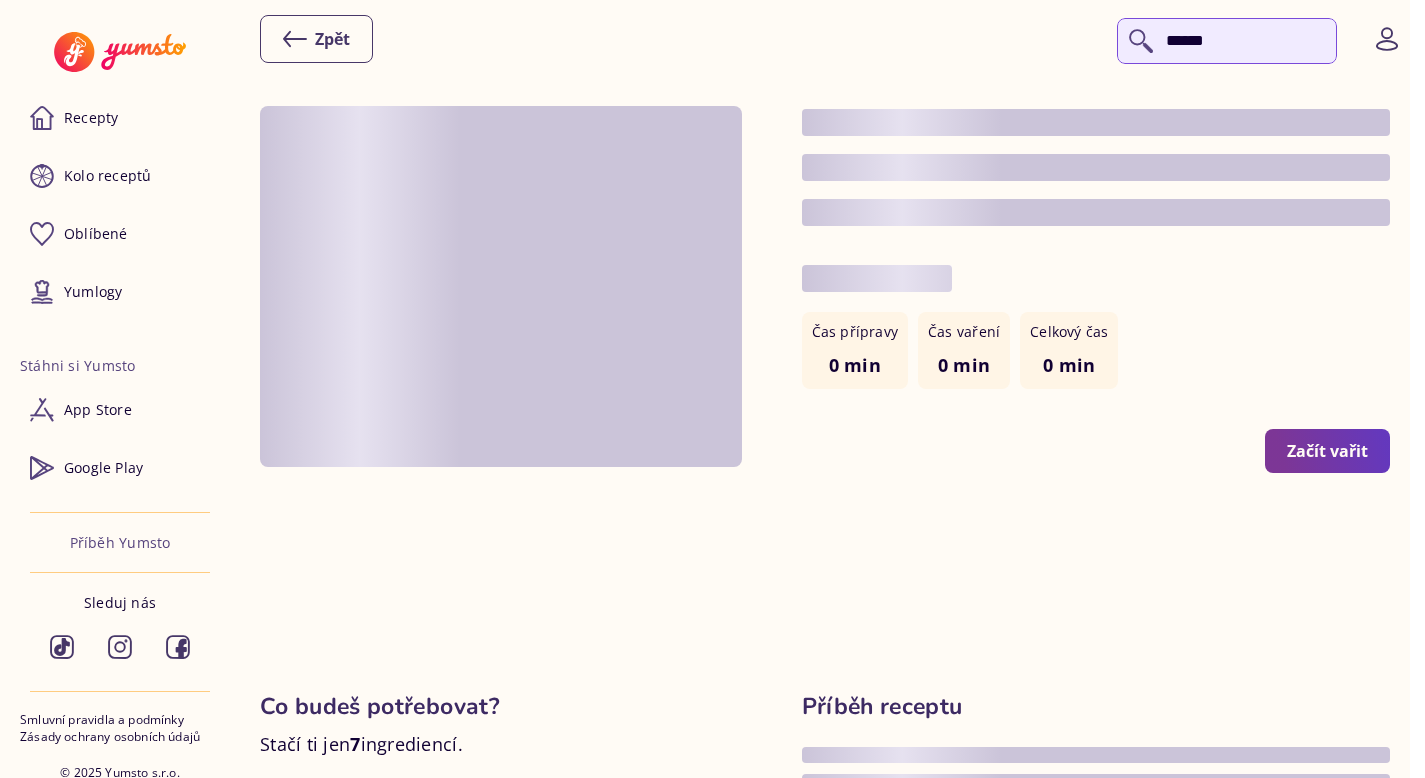 type on "*" 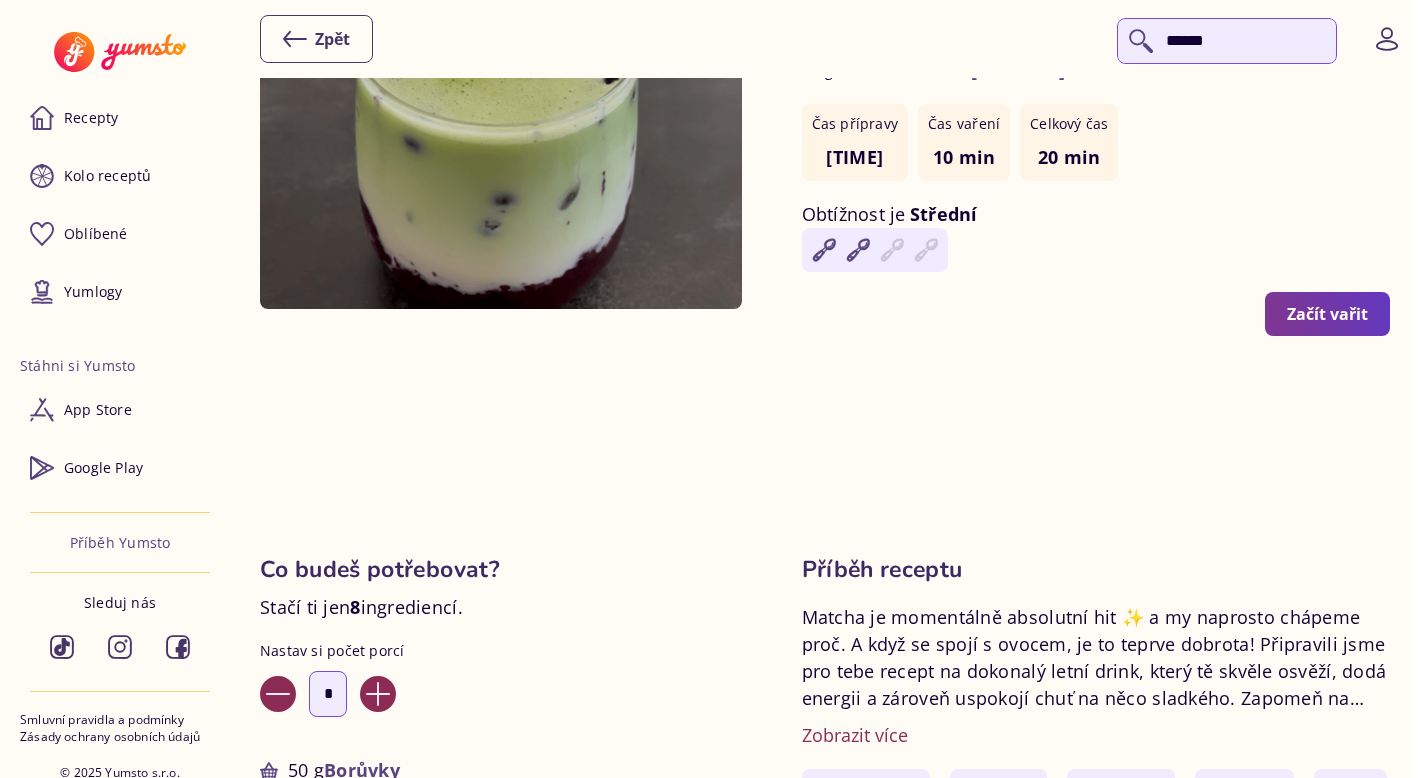 scroll, scrollTop: 0, scrollLeft: 0, axis: both 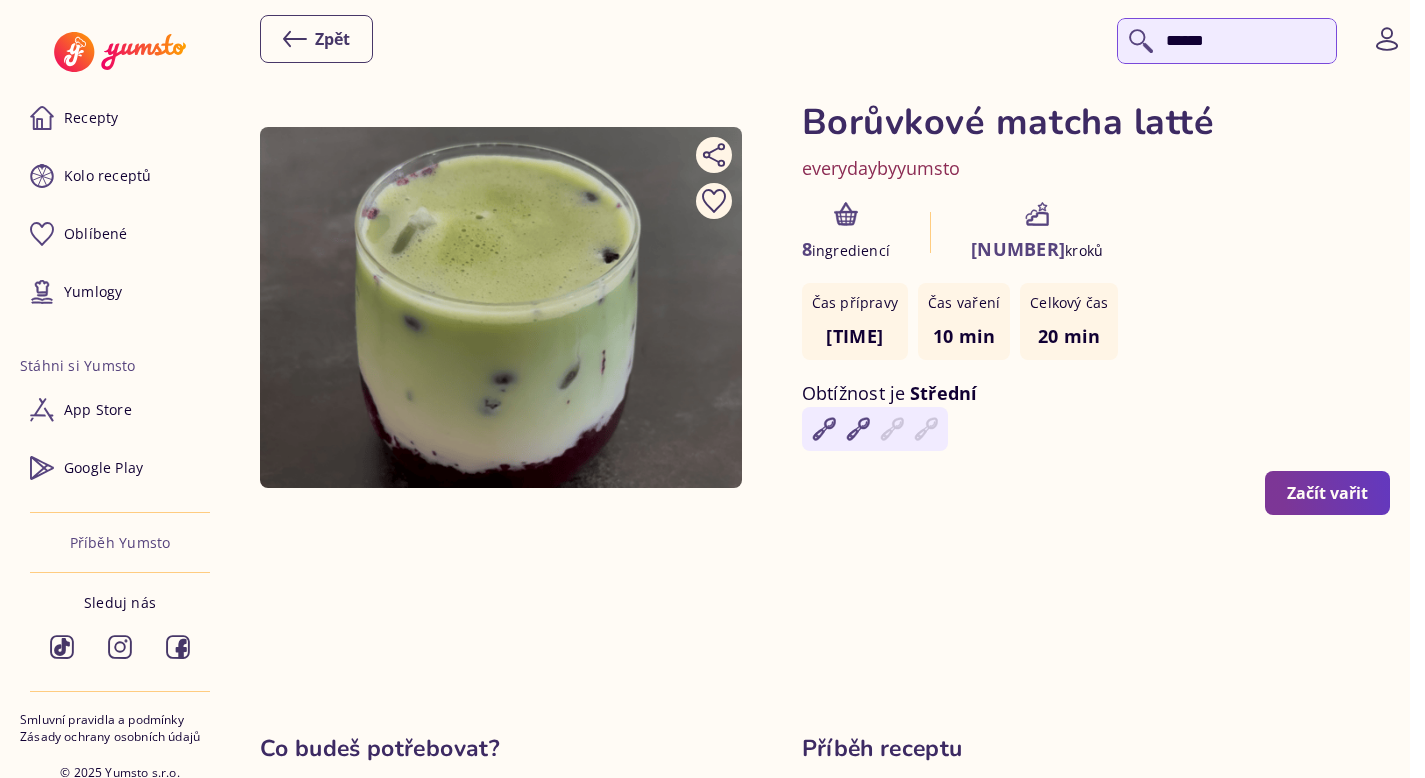 click on "******" at bounding box center [1227, 41] 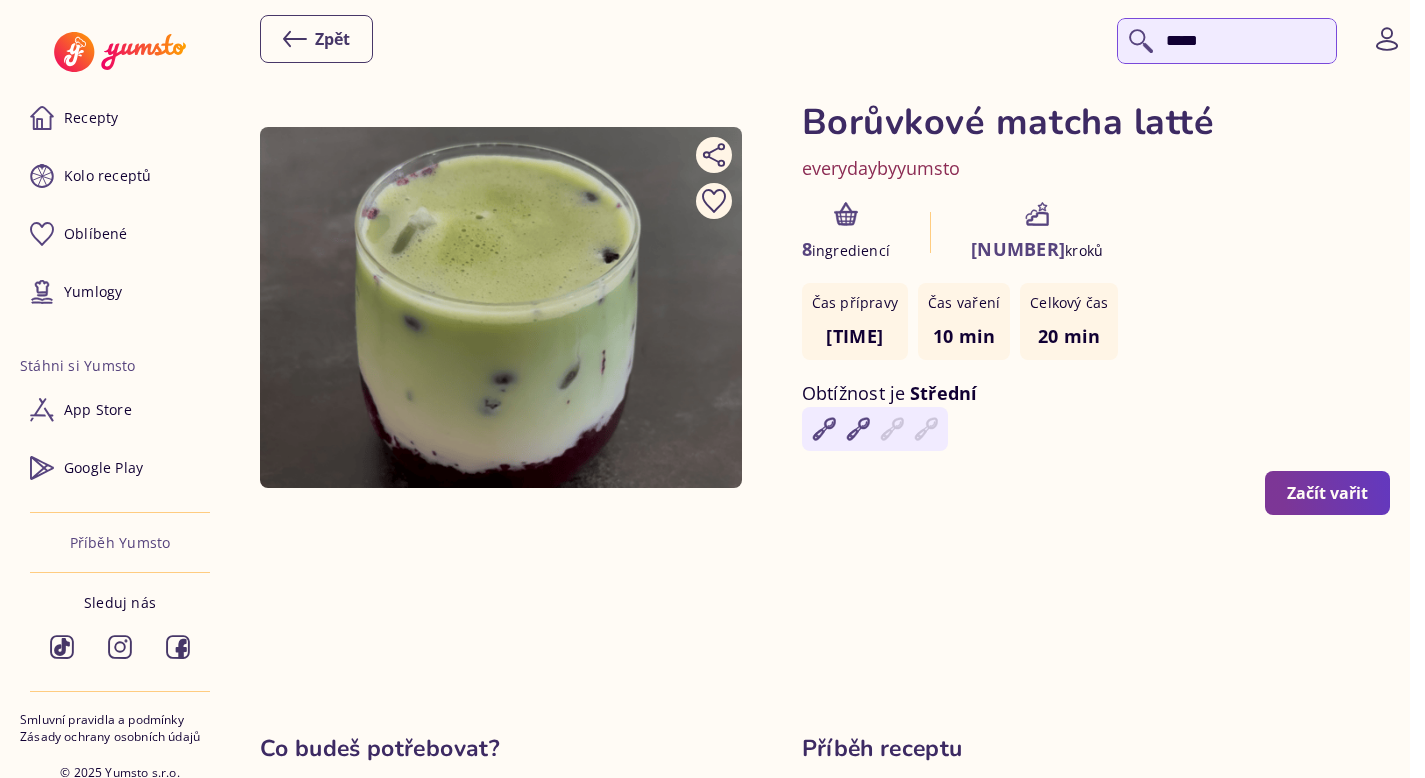type on "******" 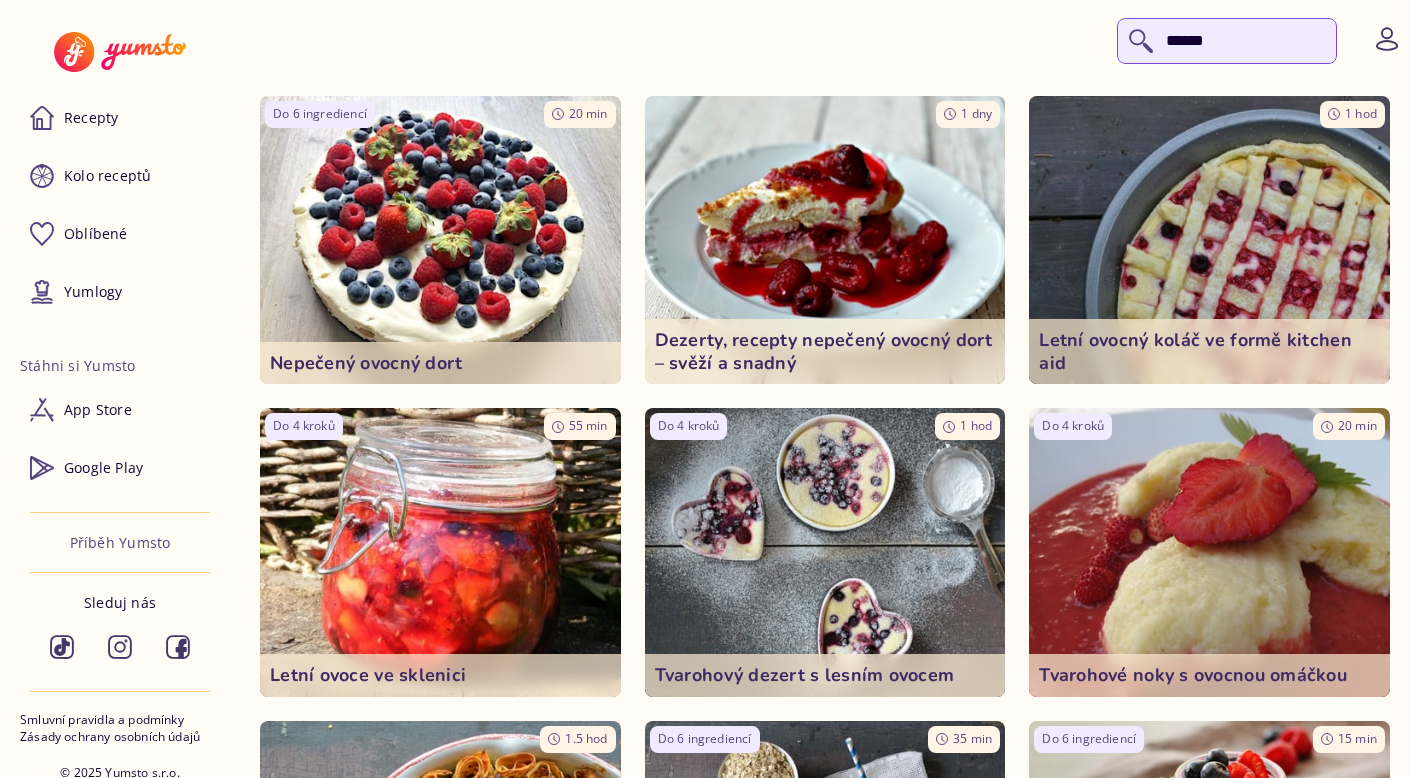 scroll, scrollTop: 0, scrollLeft: 0, axis: both 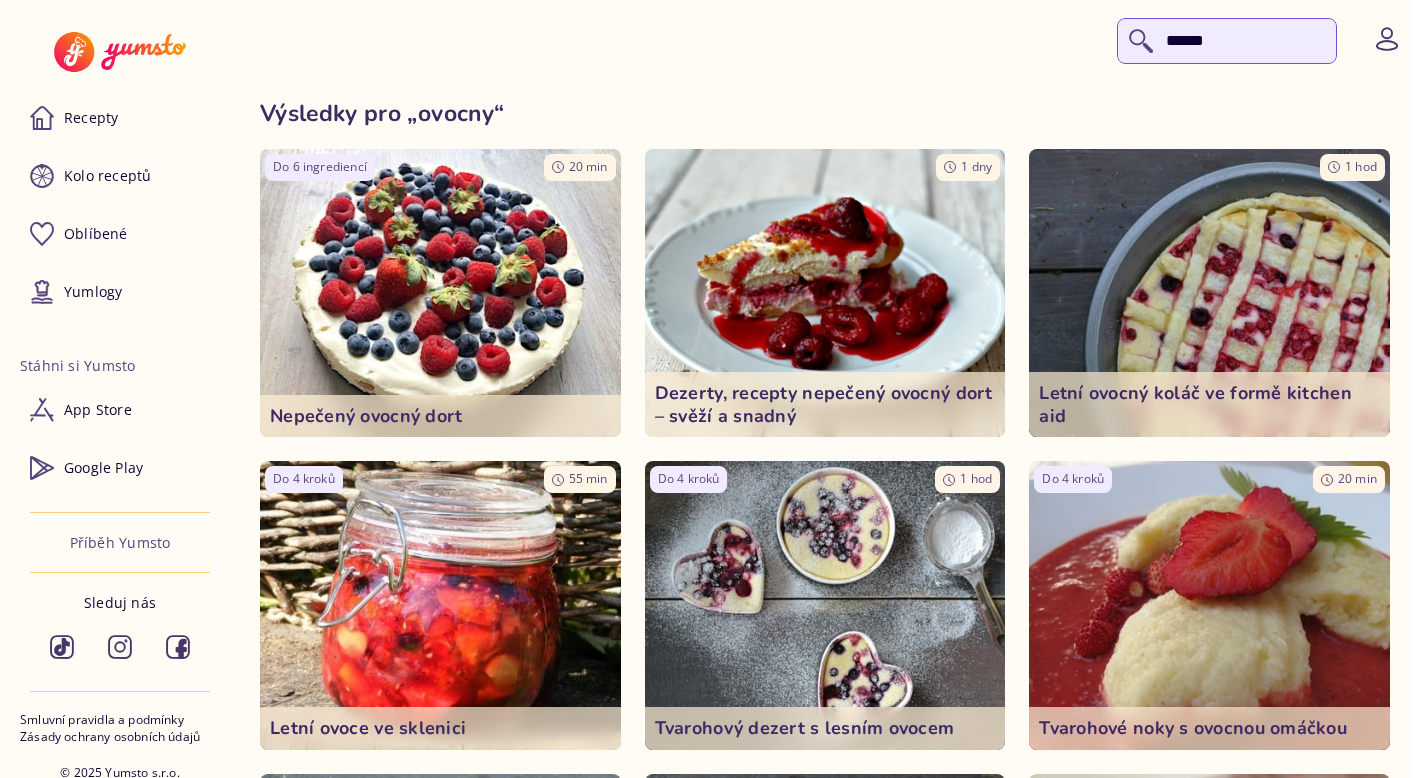 click on "******" at bounding box center [1227, 41] 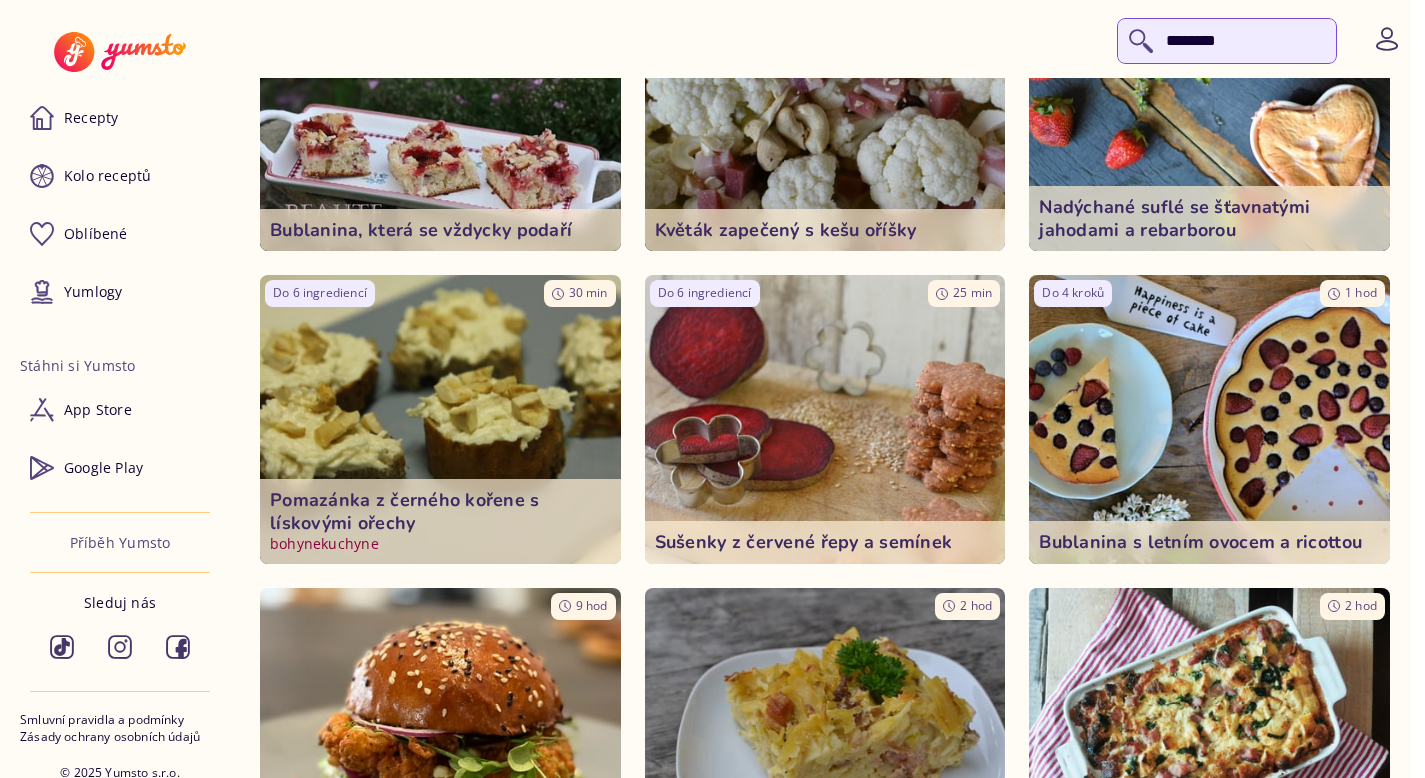 scroll, scrollTop: 4871, scrollLeft: 0, axis: vertical 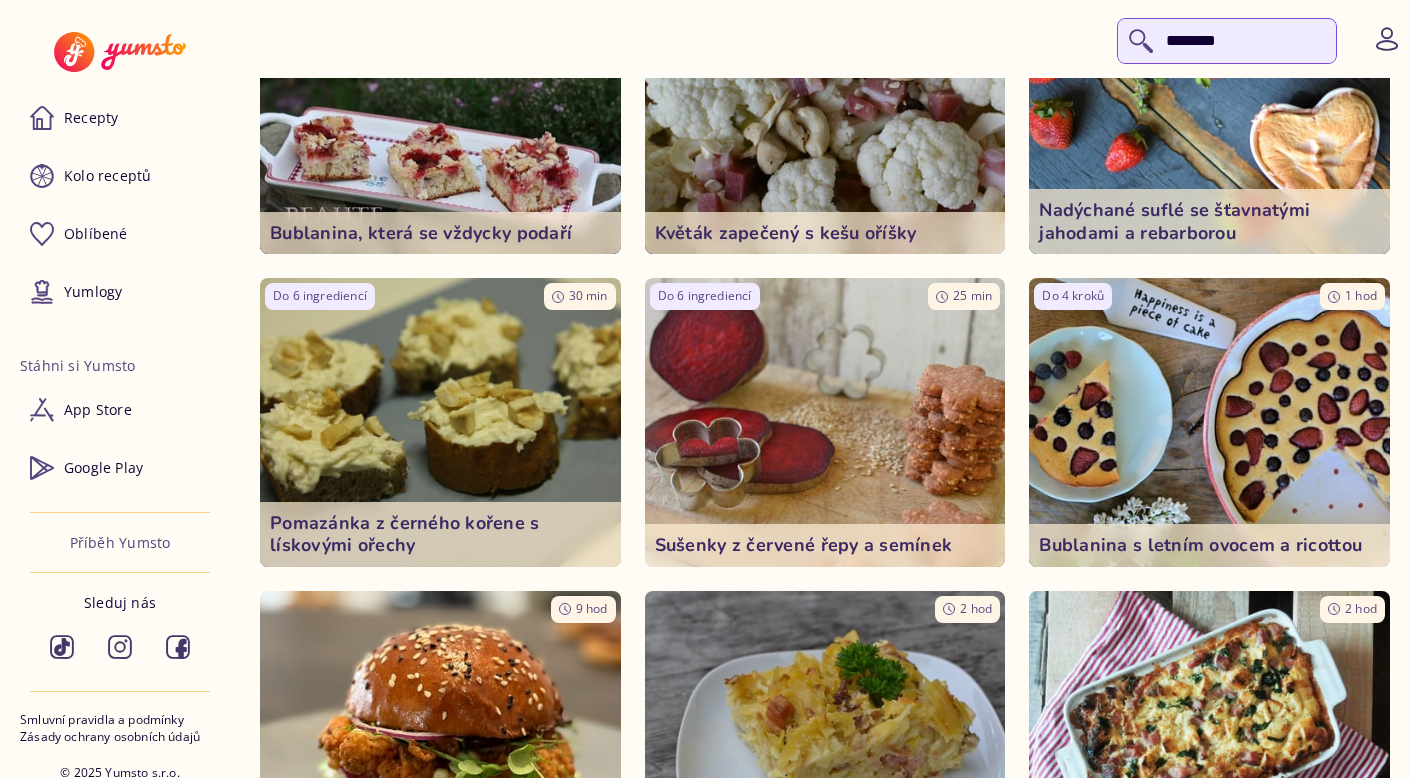 type on "********" 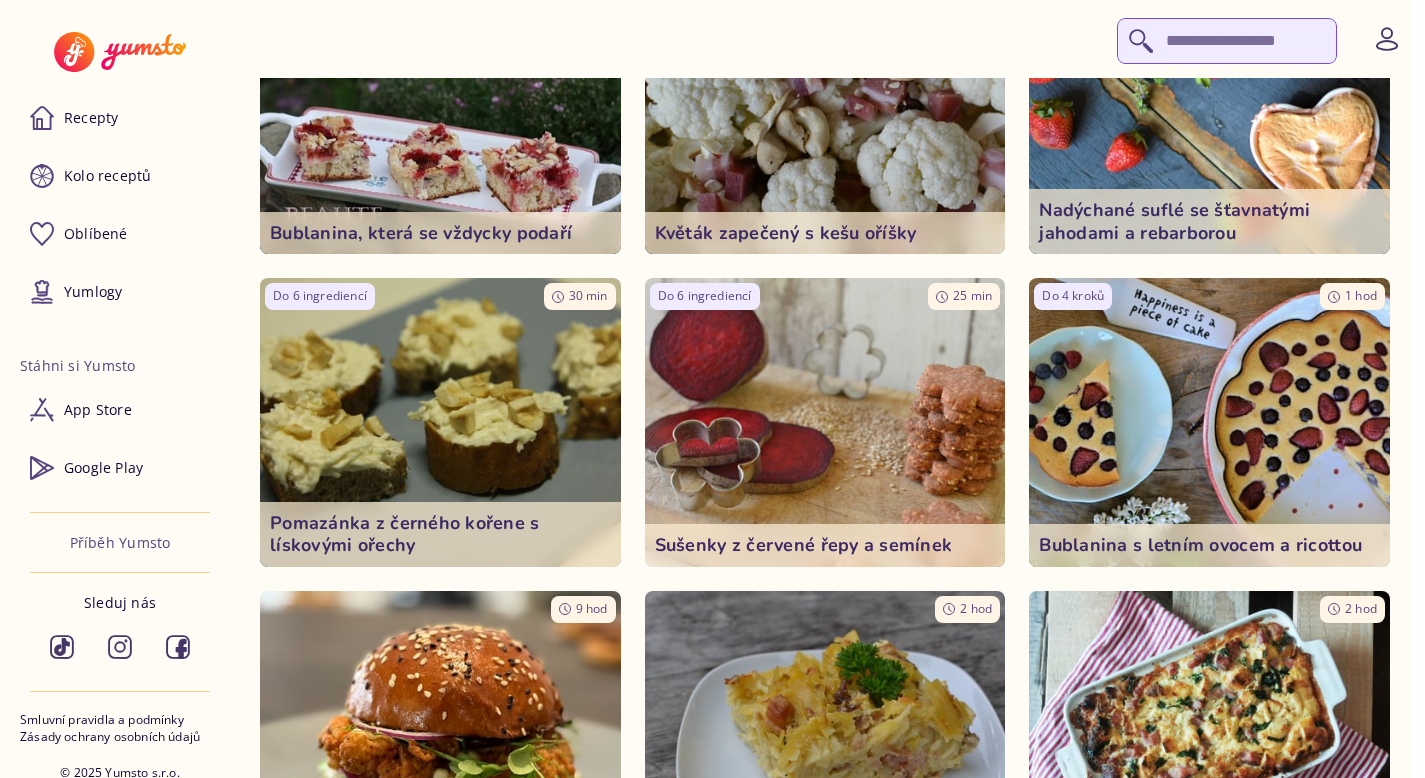 scroll, scrollTop: 0, scrollLeft: 0, axis: both 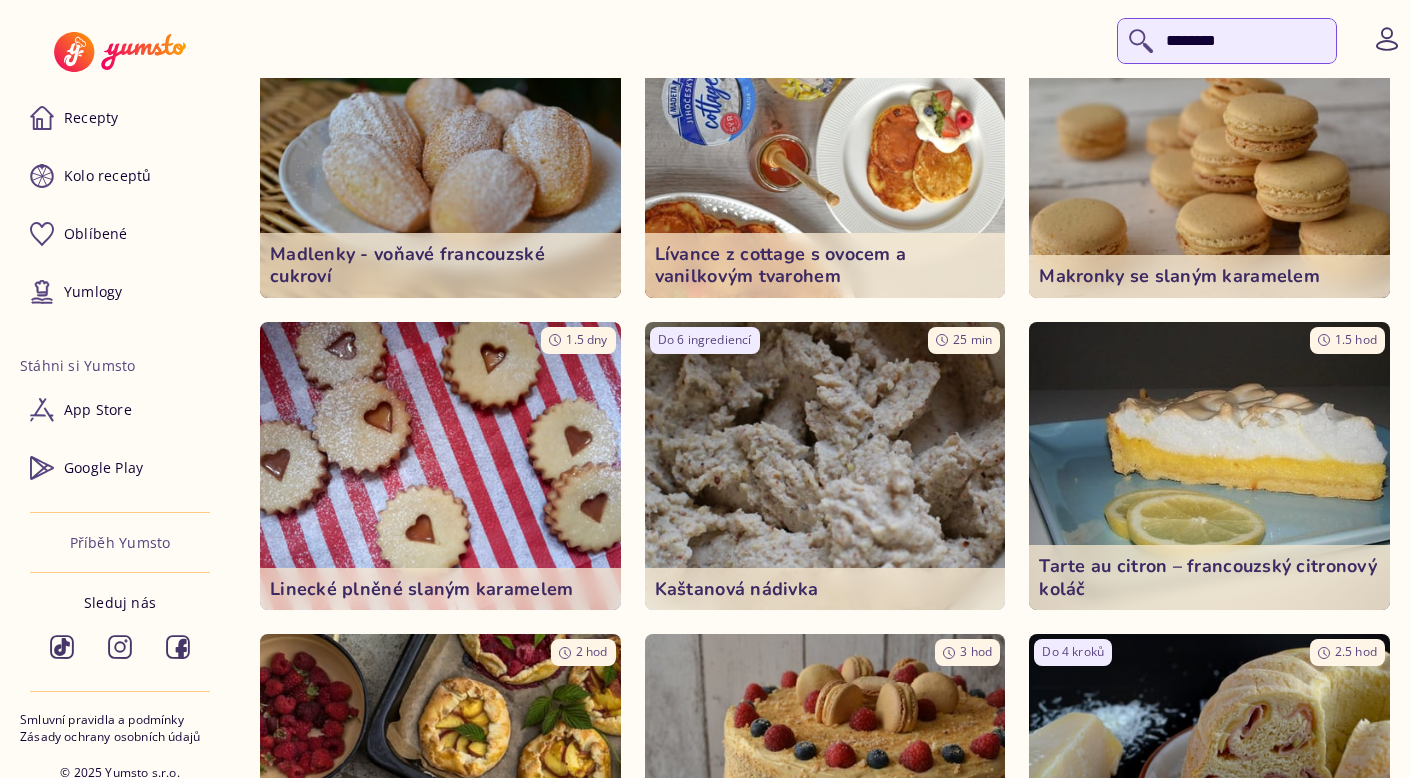 type on "*********" 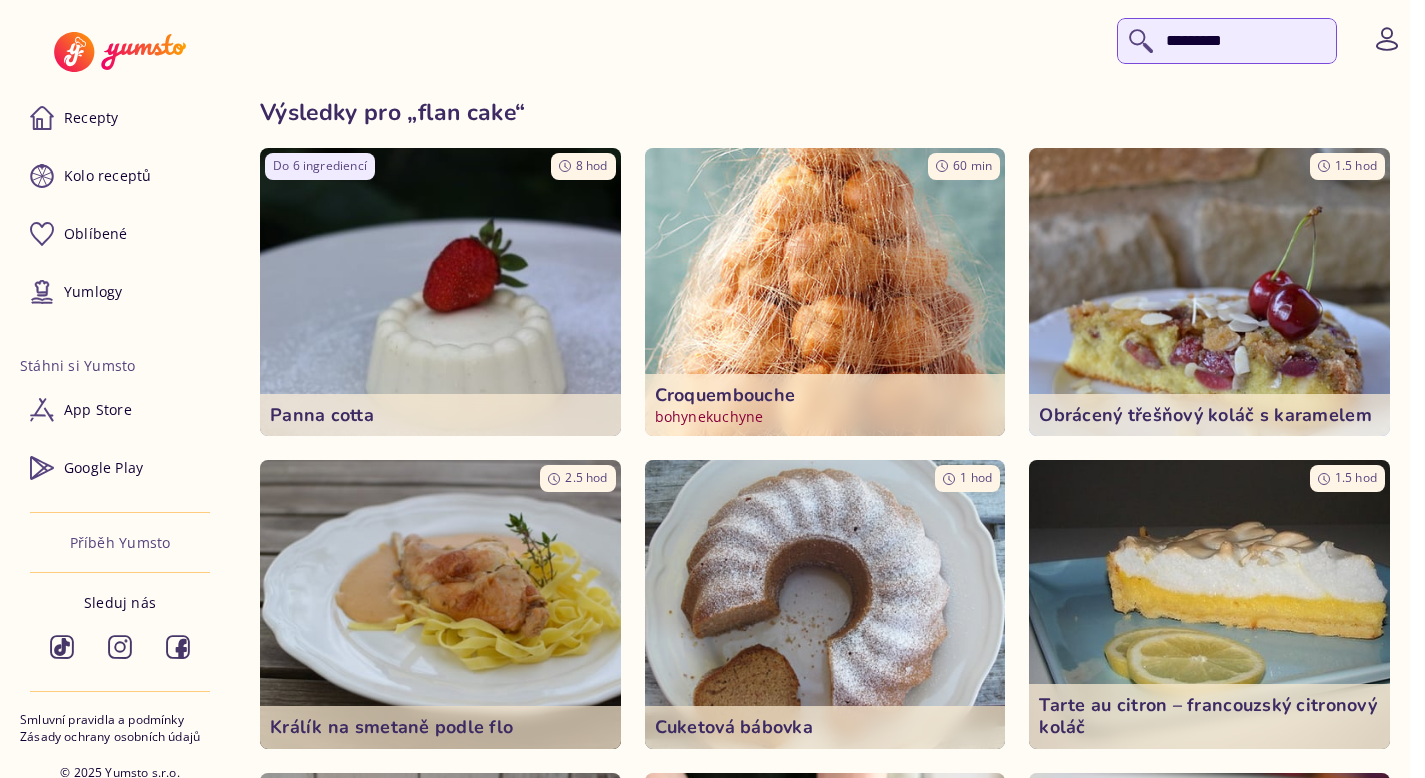 scroll, scrollTop: 0, scrollLeft: 0, axis: both 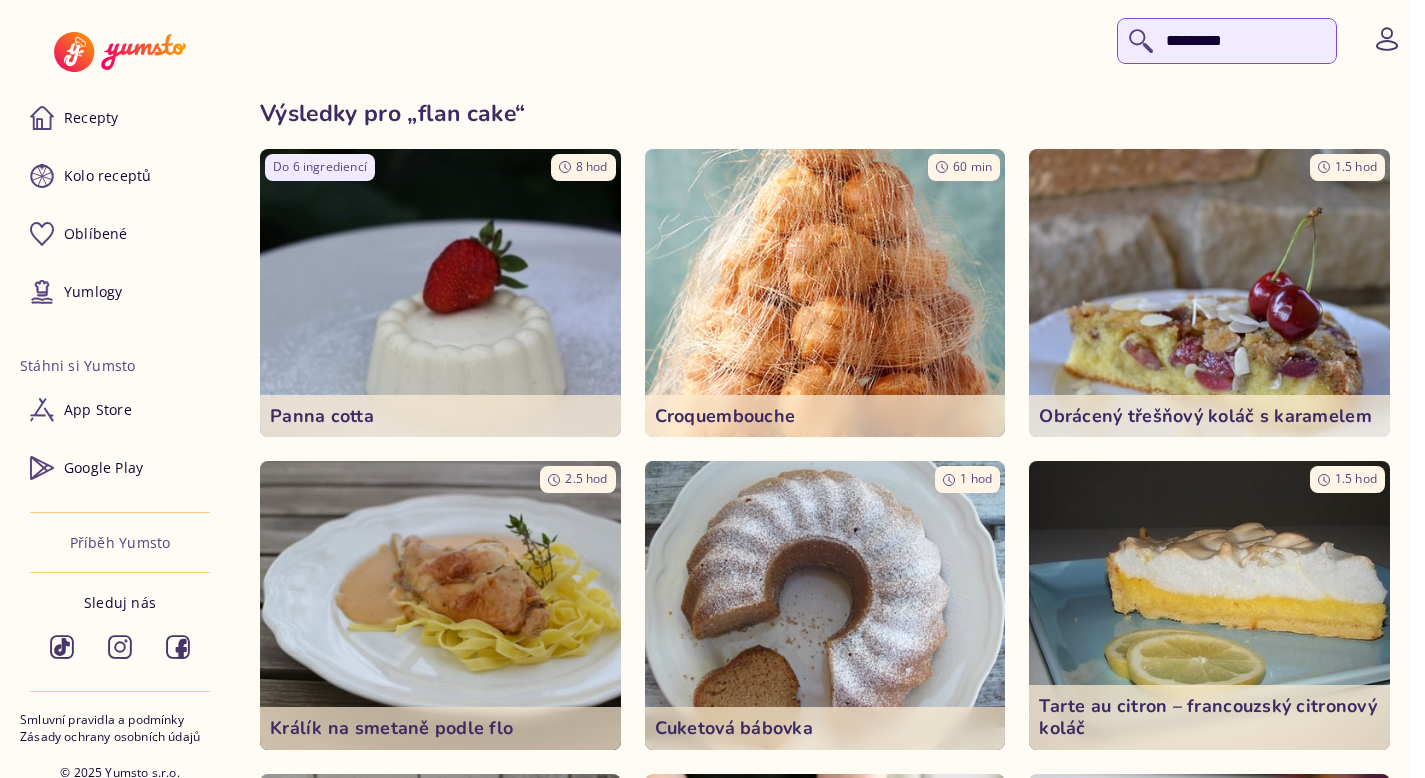 click on "*********" at bounding box center [1227, 41] 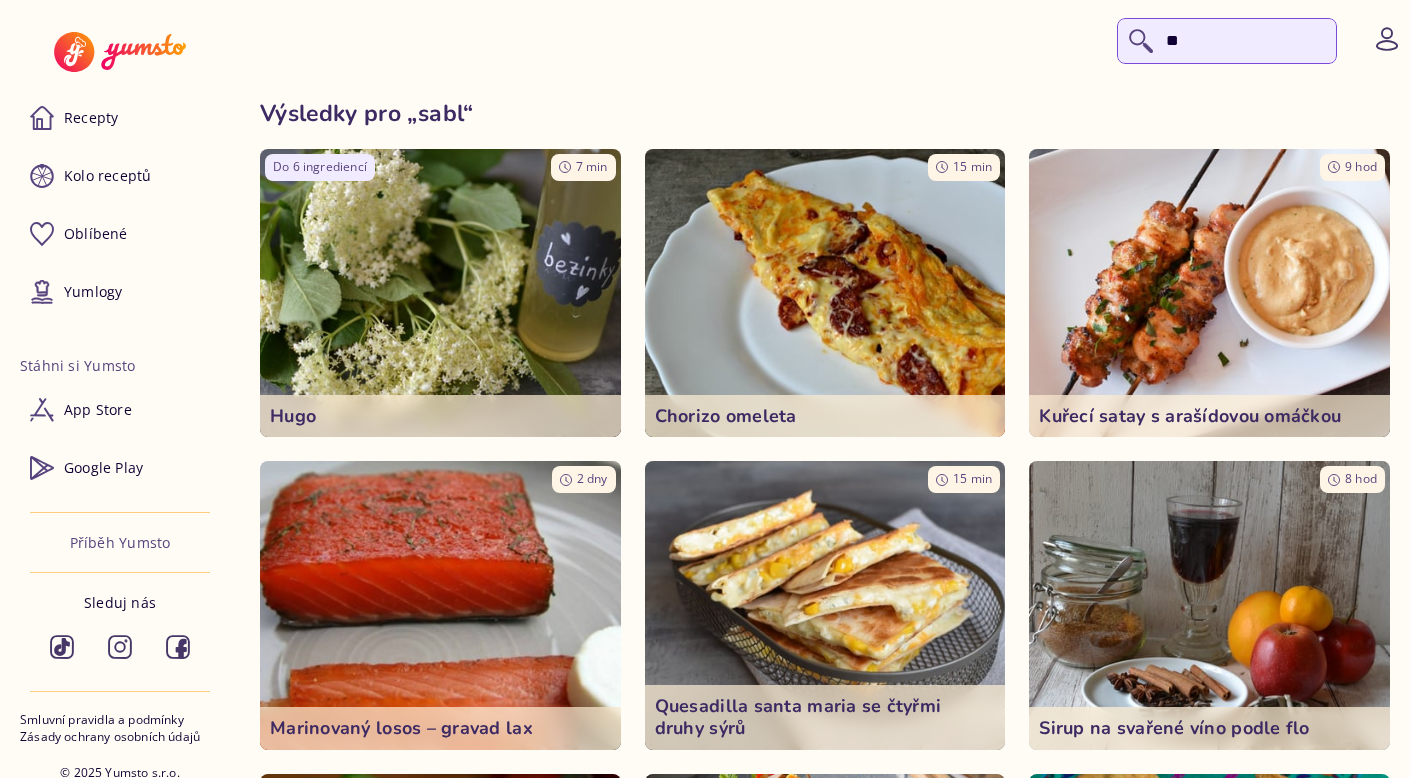 type on "*" 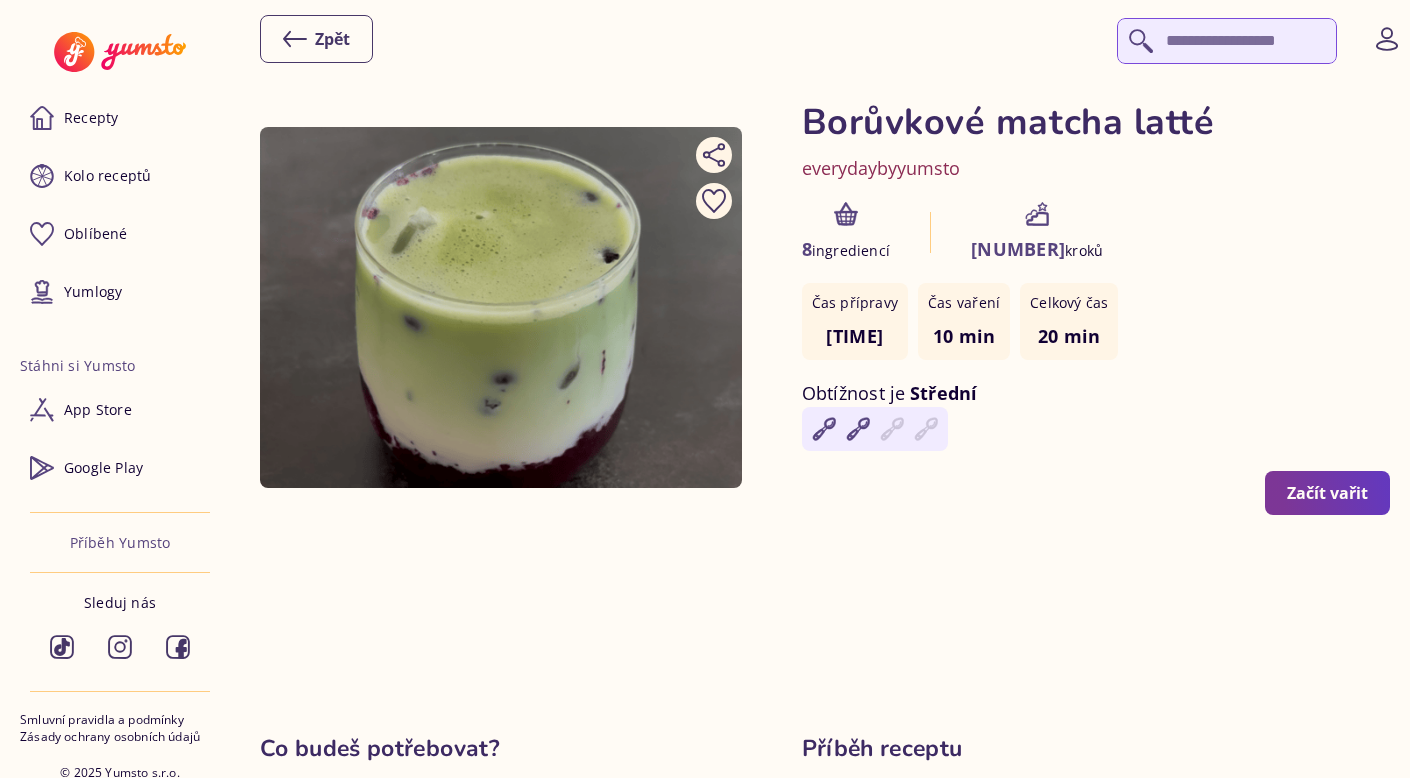 type 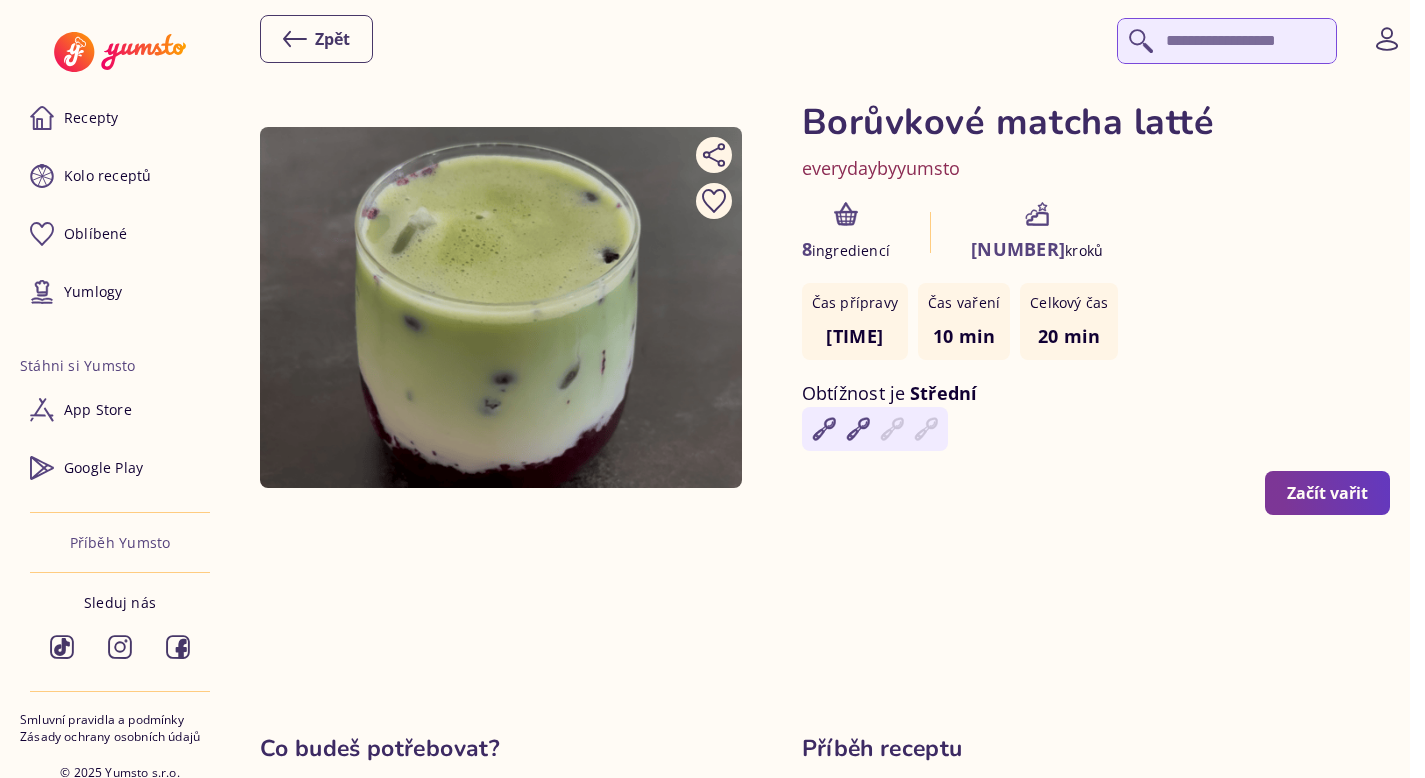 click on "everydaybyyumsto" 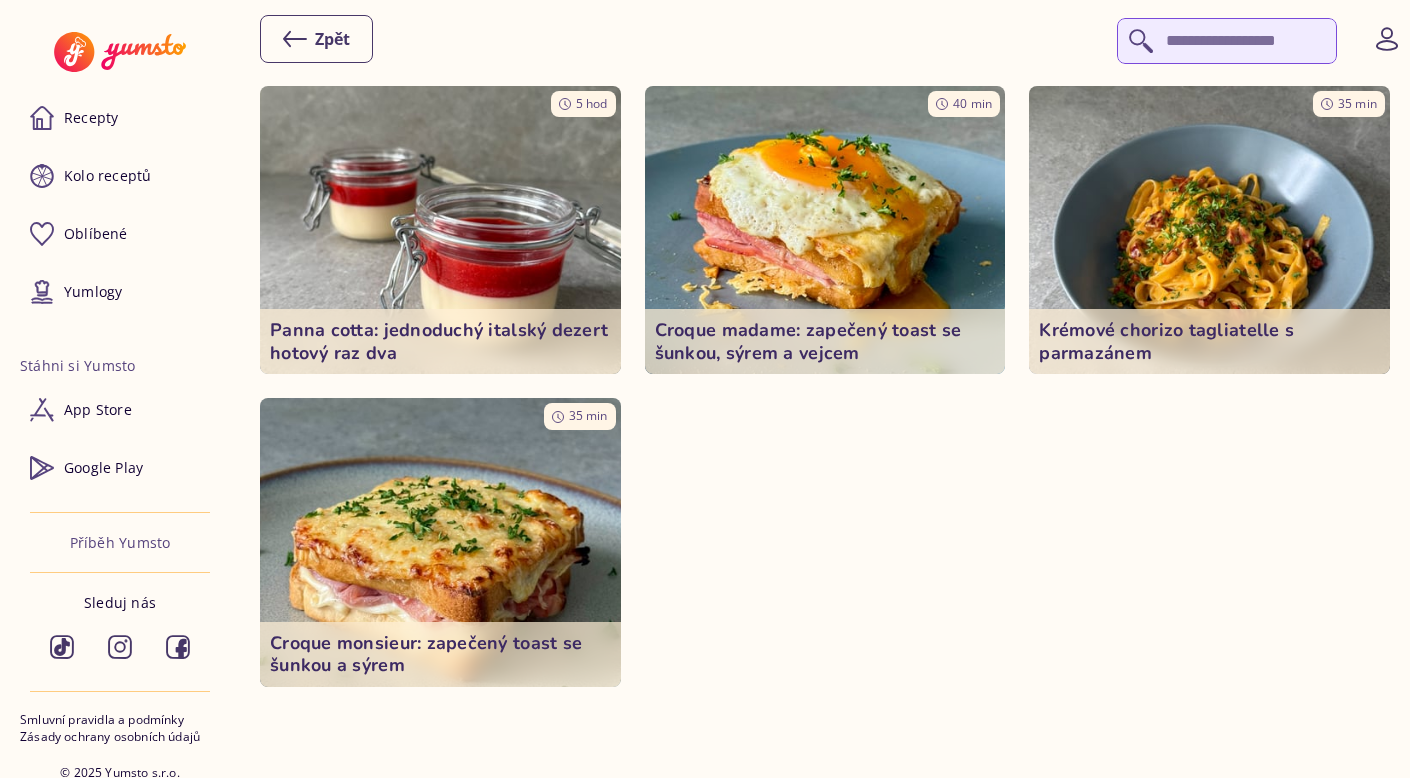 scroll, scrollTop: 1307, scrollLeft: 0, axis: vertical 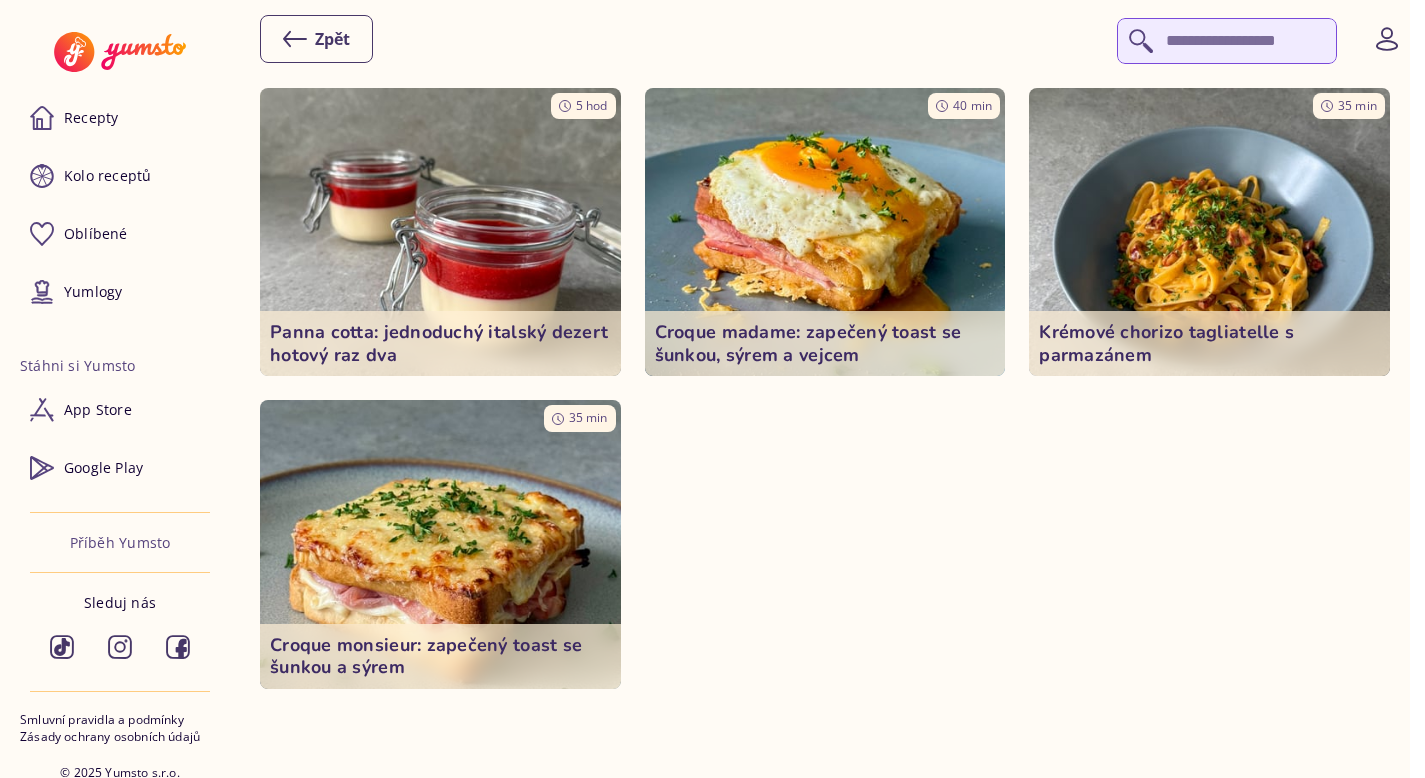 click 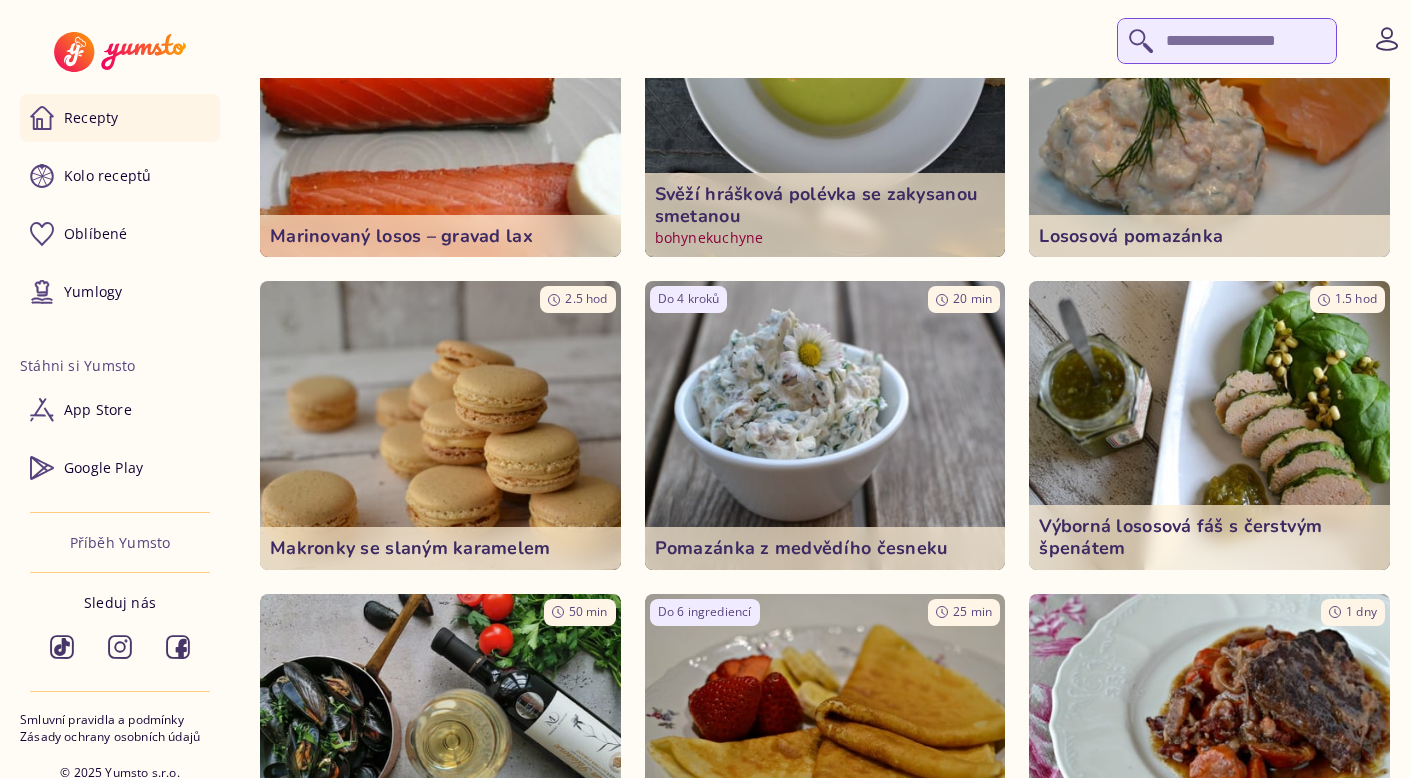 scroll, scrollTop: 17690, scrollLeft: 0, axis: vertical 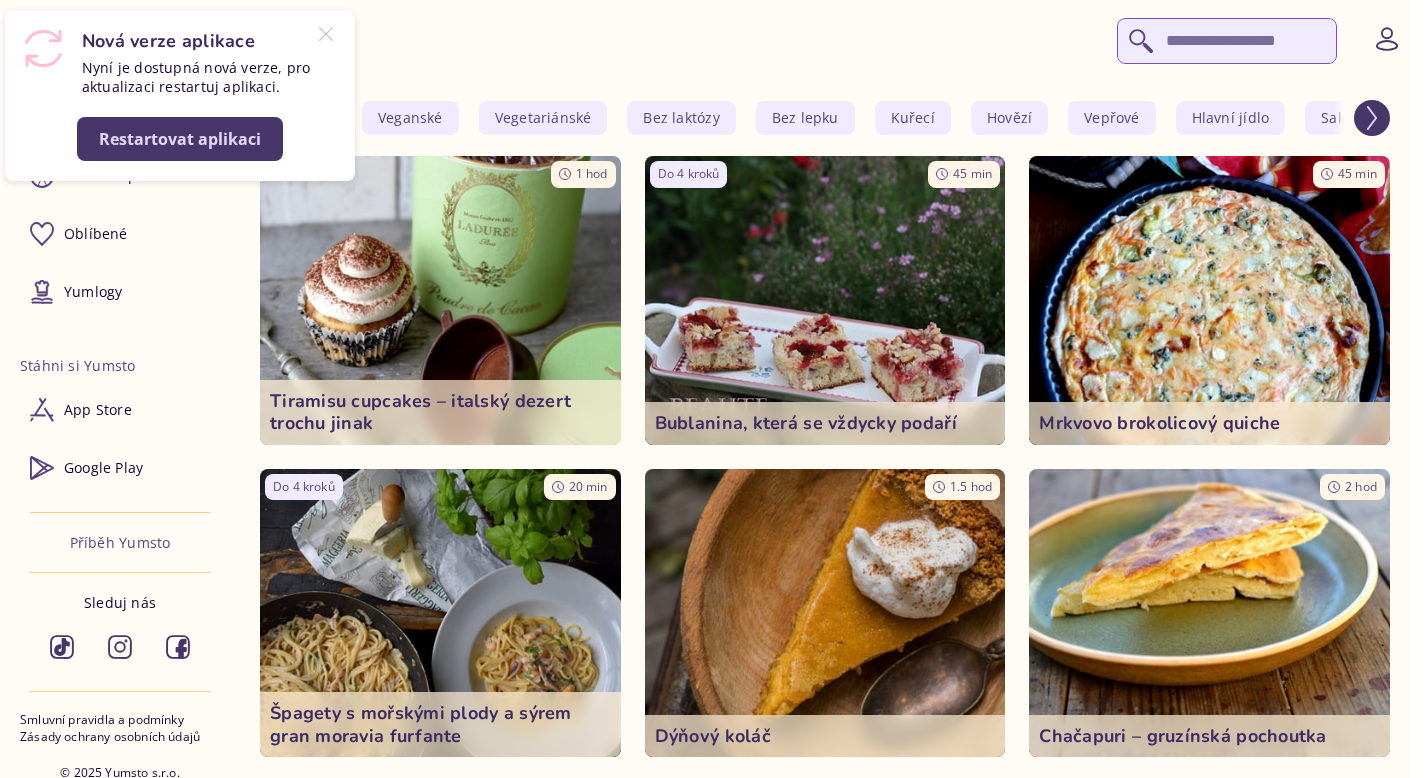 click on "Restartovat aplikaci" at bounding box center [180, 139] 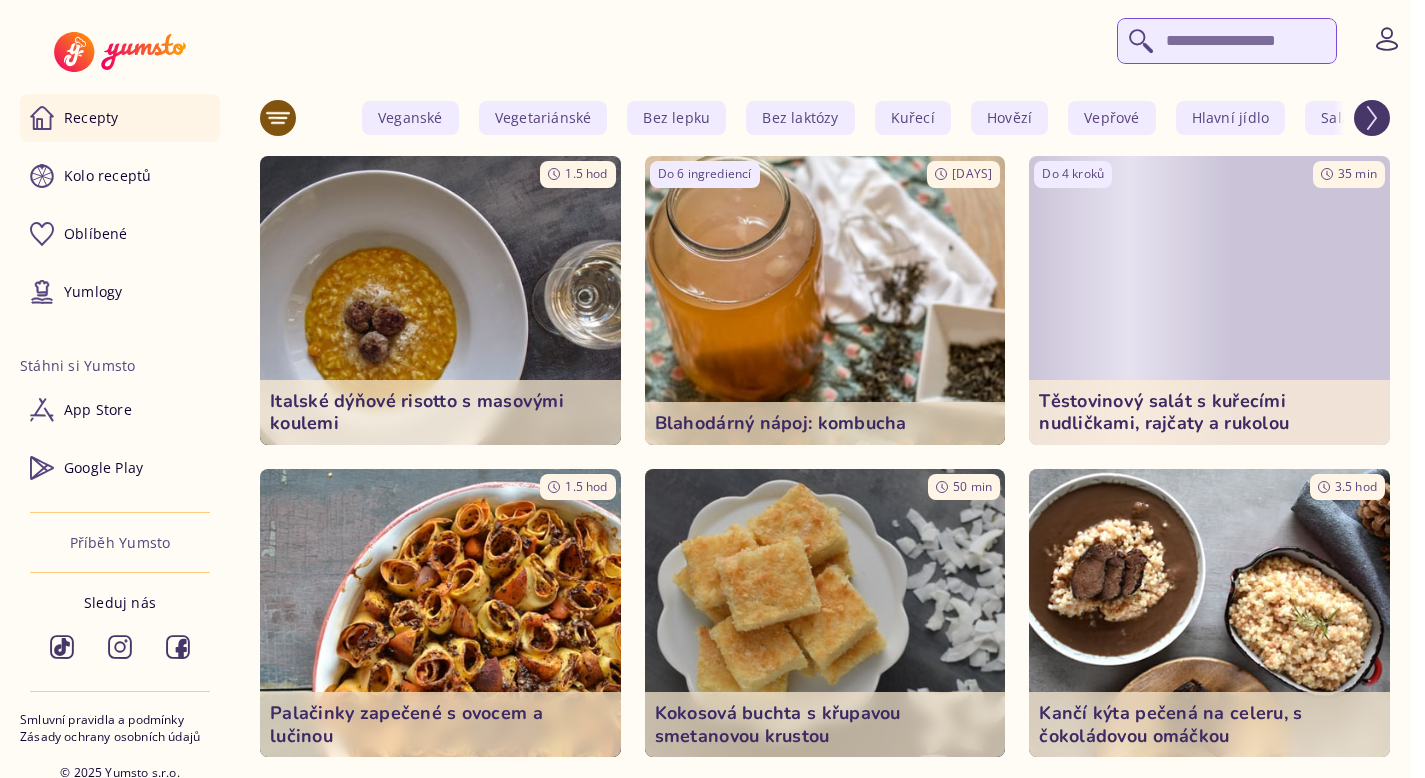 scroll, scrollTop: 0, scrollLeft: 0, axis: both 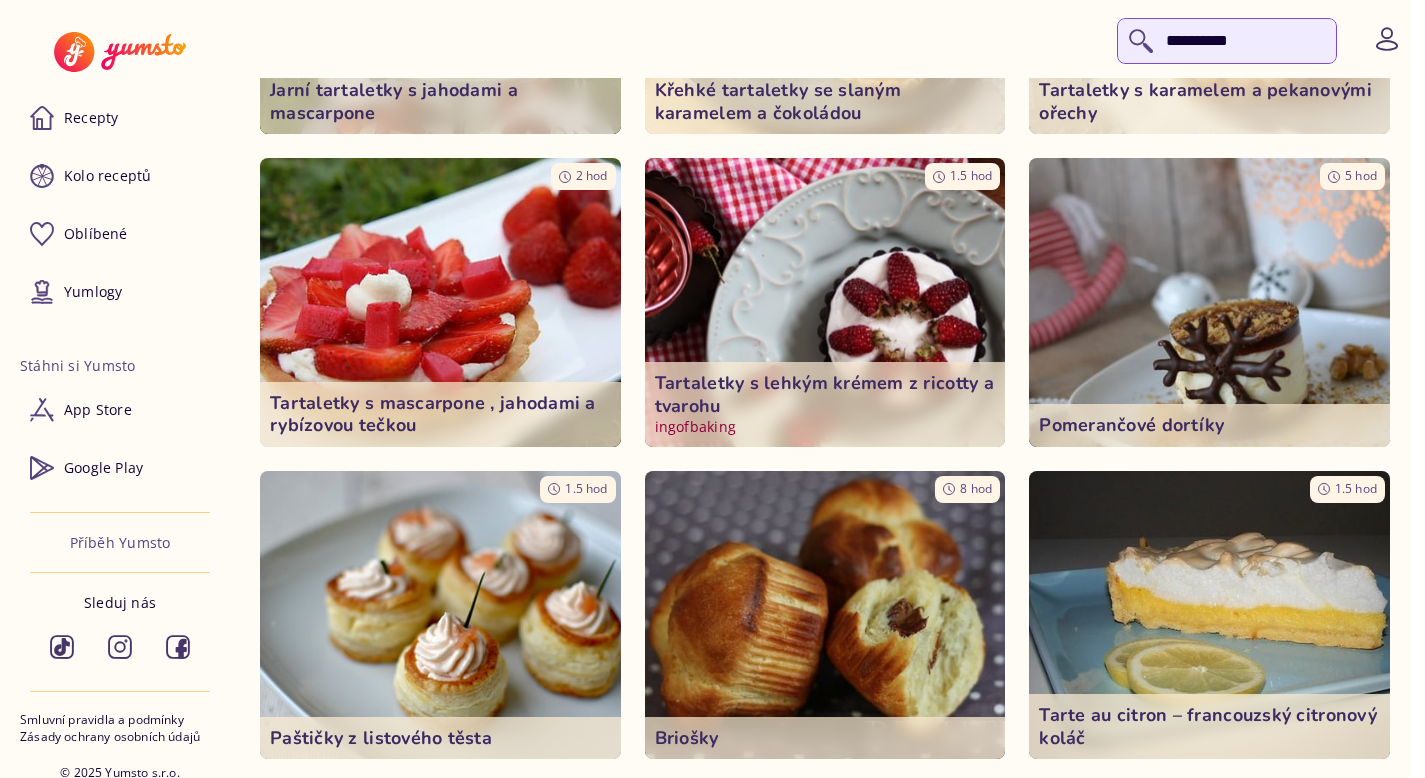 type on "**********" 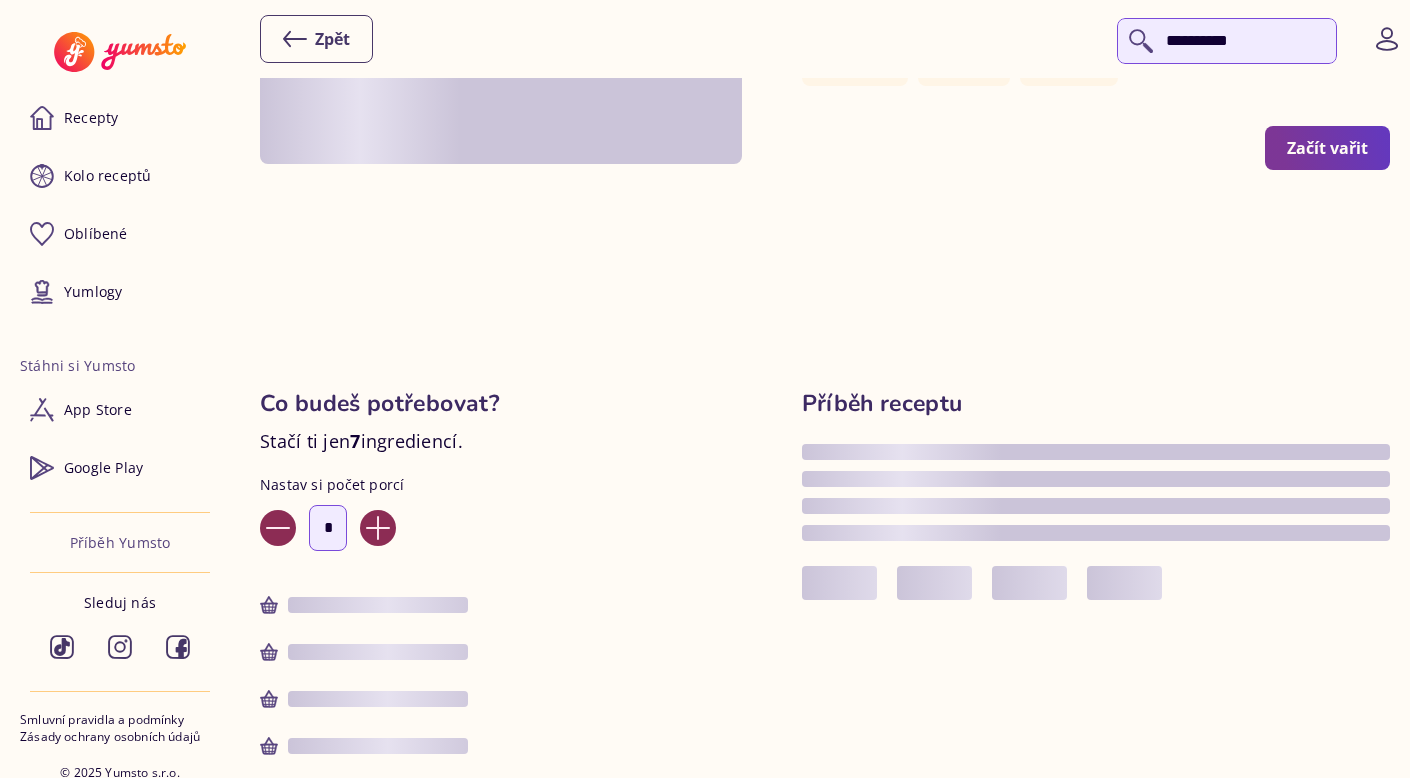scroll, scrollTop: 0, scrollLeft: 0, axis: both 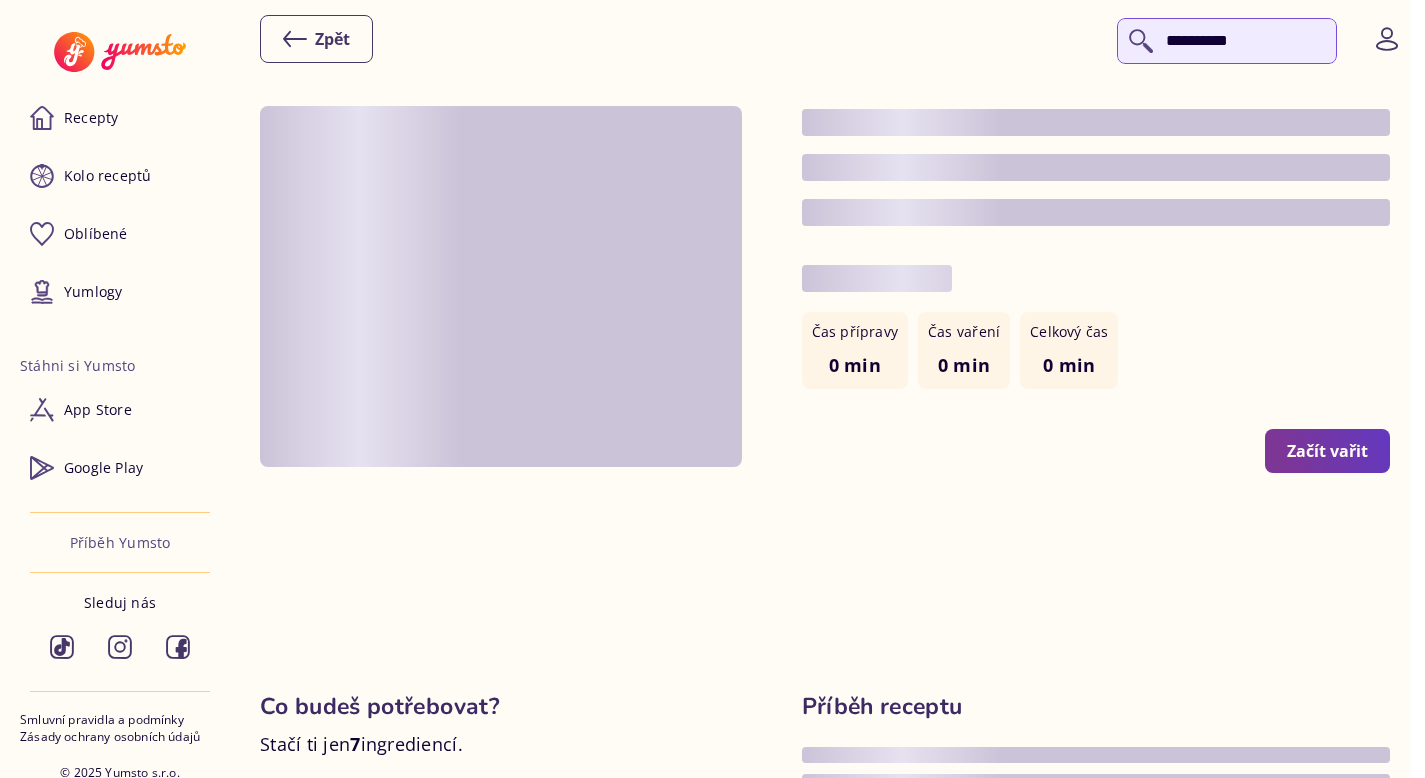 type on "*" 